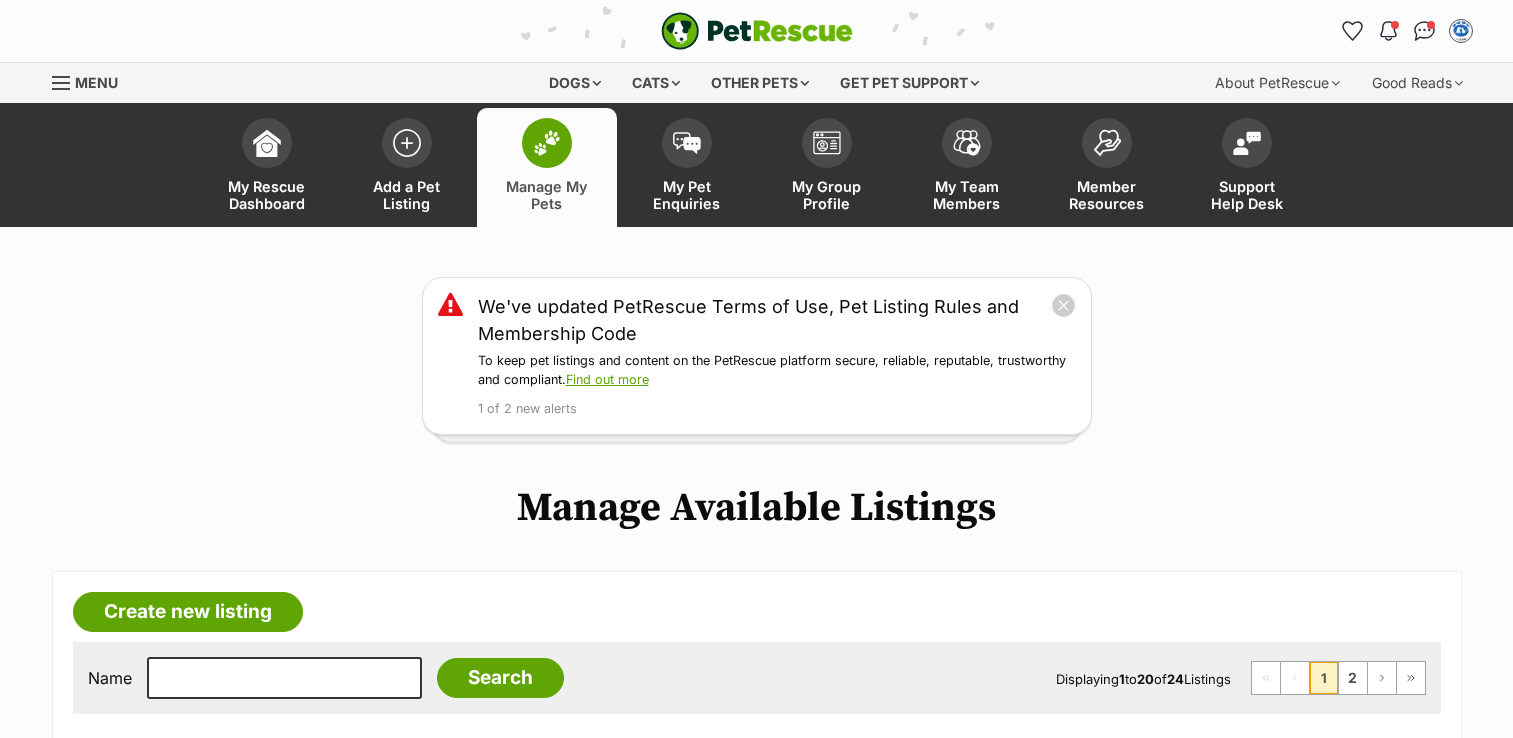 scroll, scrollTop: 0, scrollLeft: 0, axis: both 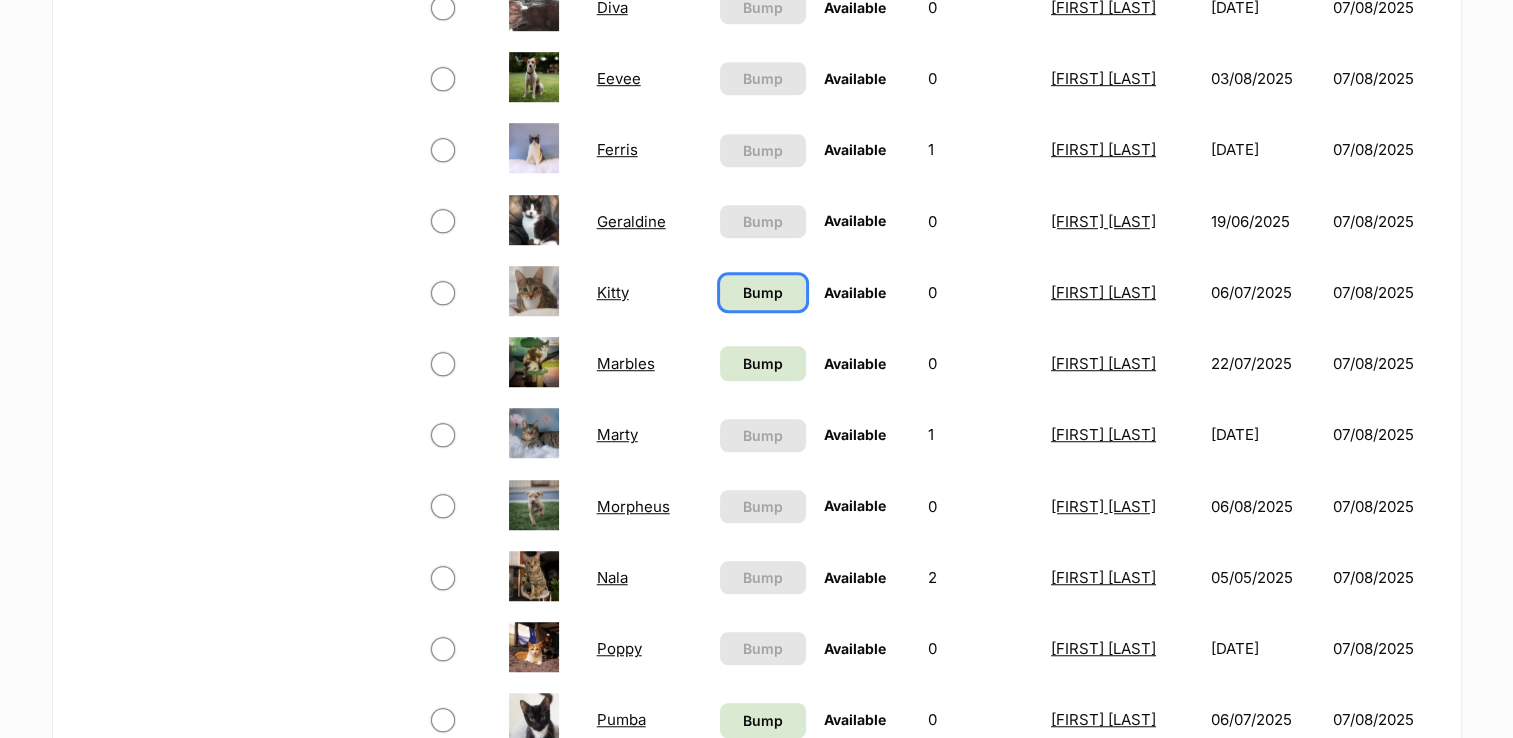 click on "Bump" at bounding box center [763, 292] 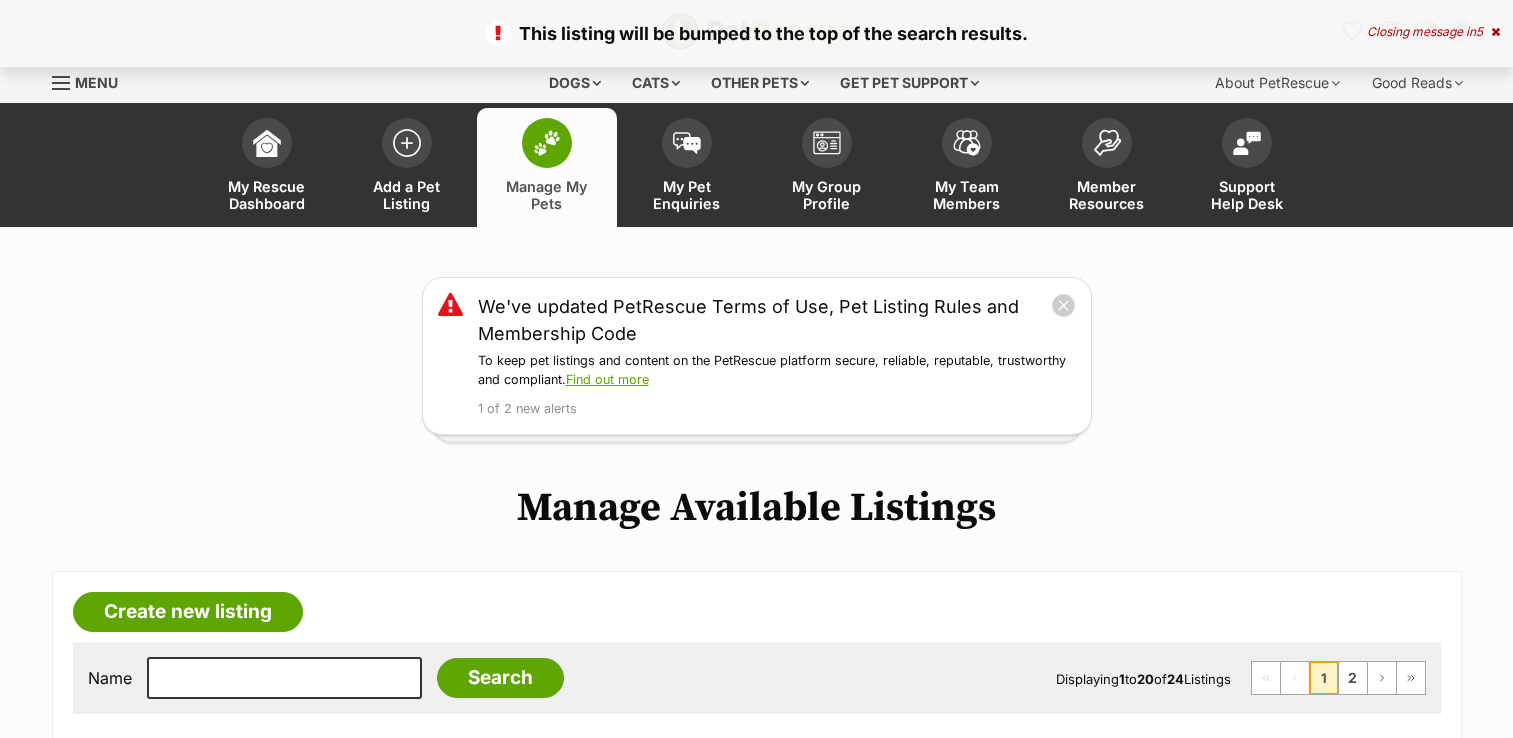scroll, scrollTop: 0, scrollLeft: 0, axis: both 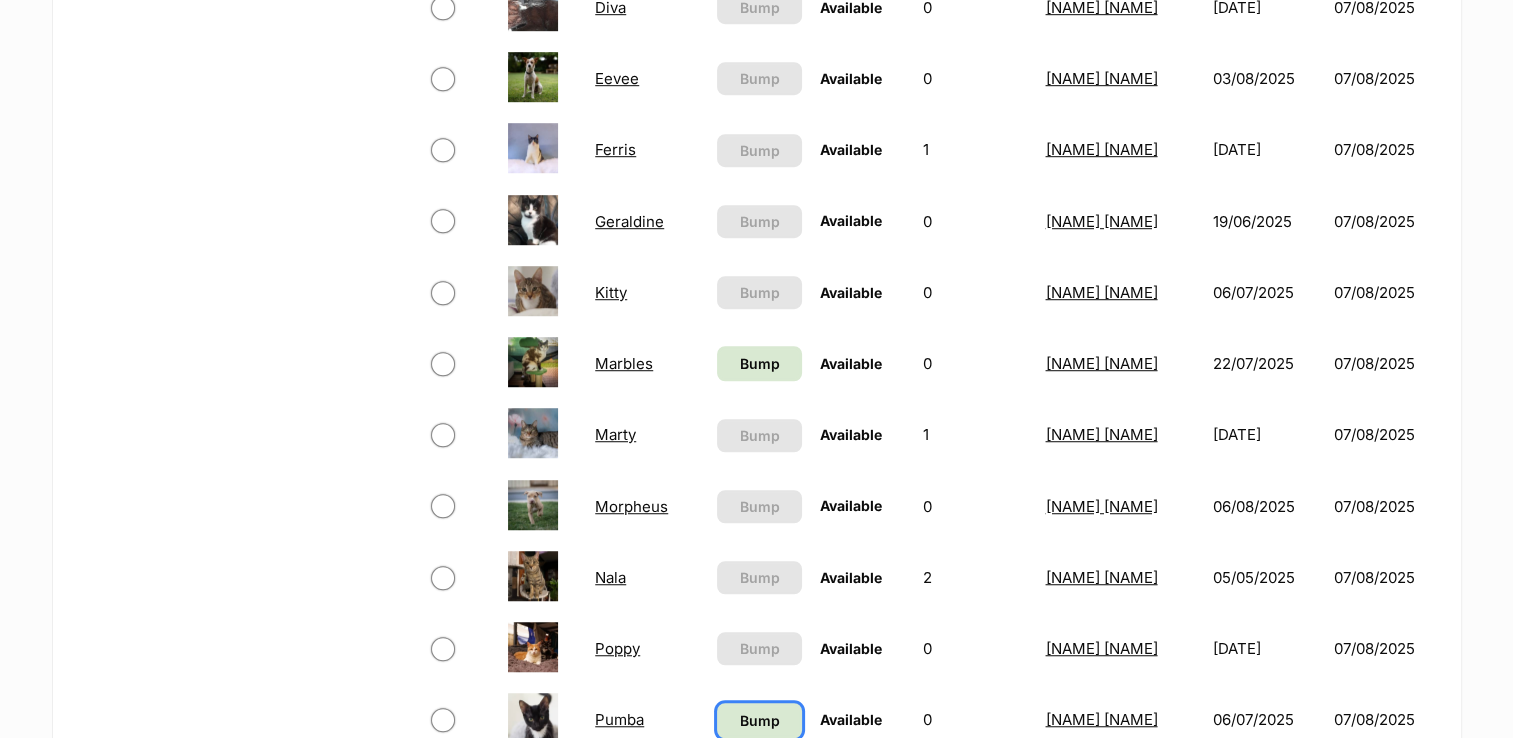 click on "Bump" at bounding box center (759, 720) 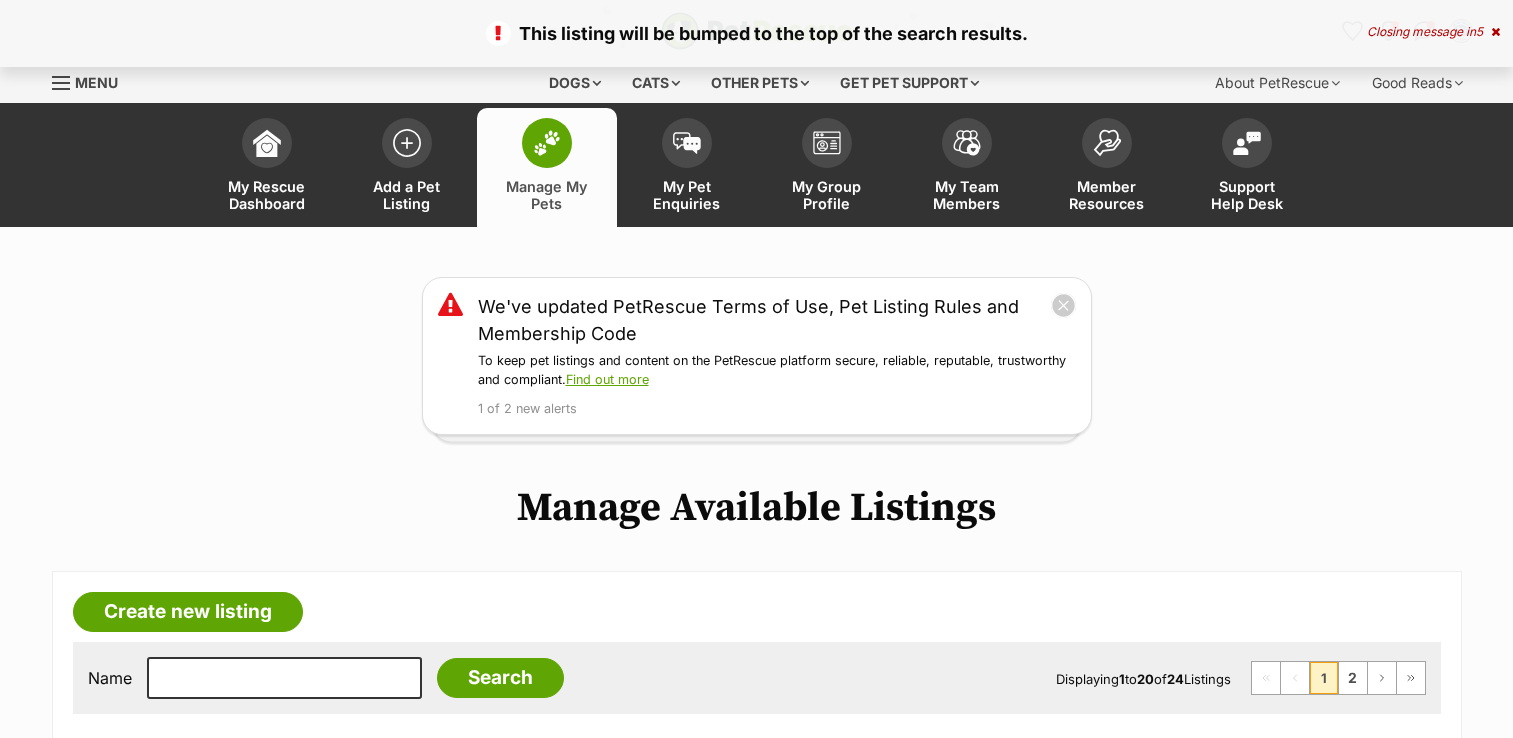 scroll, scrollTop: 0, scrollLeft: 0, axis: both 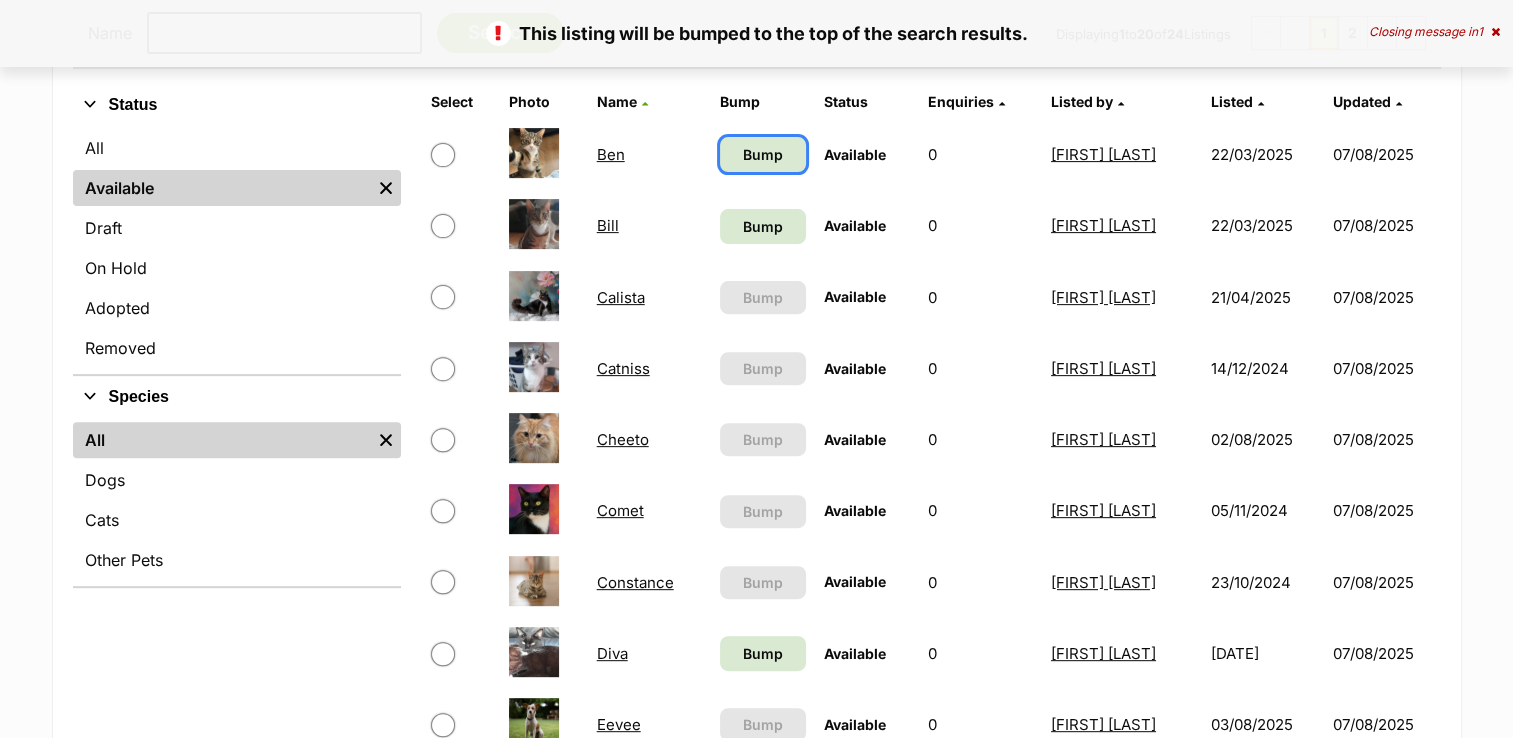 click on "Bump" at bounding box center (763, 154) 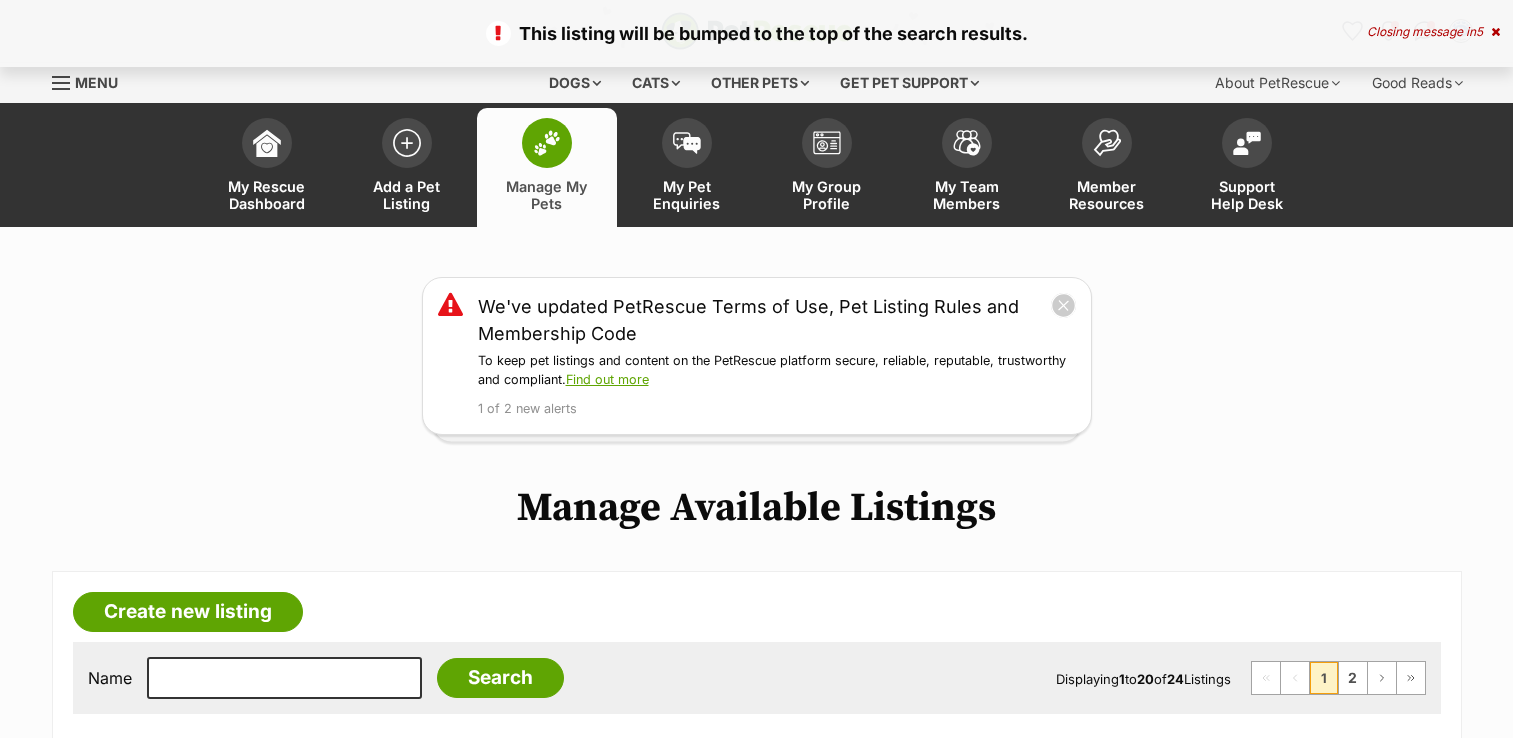 scroll, scrollTop: 0, scrollLeft: 0, axis: both 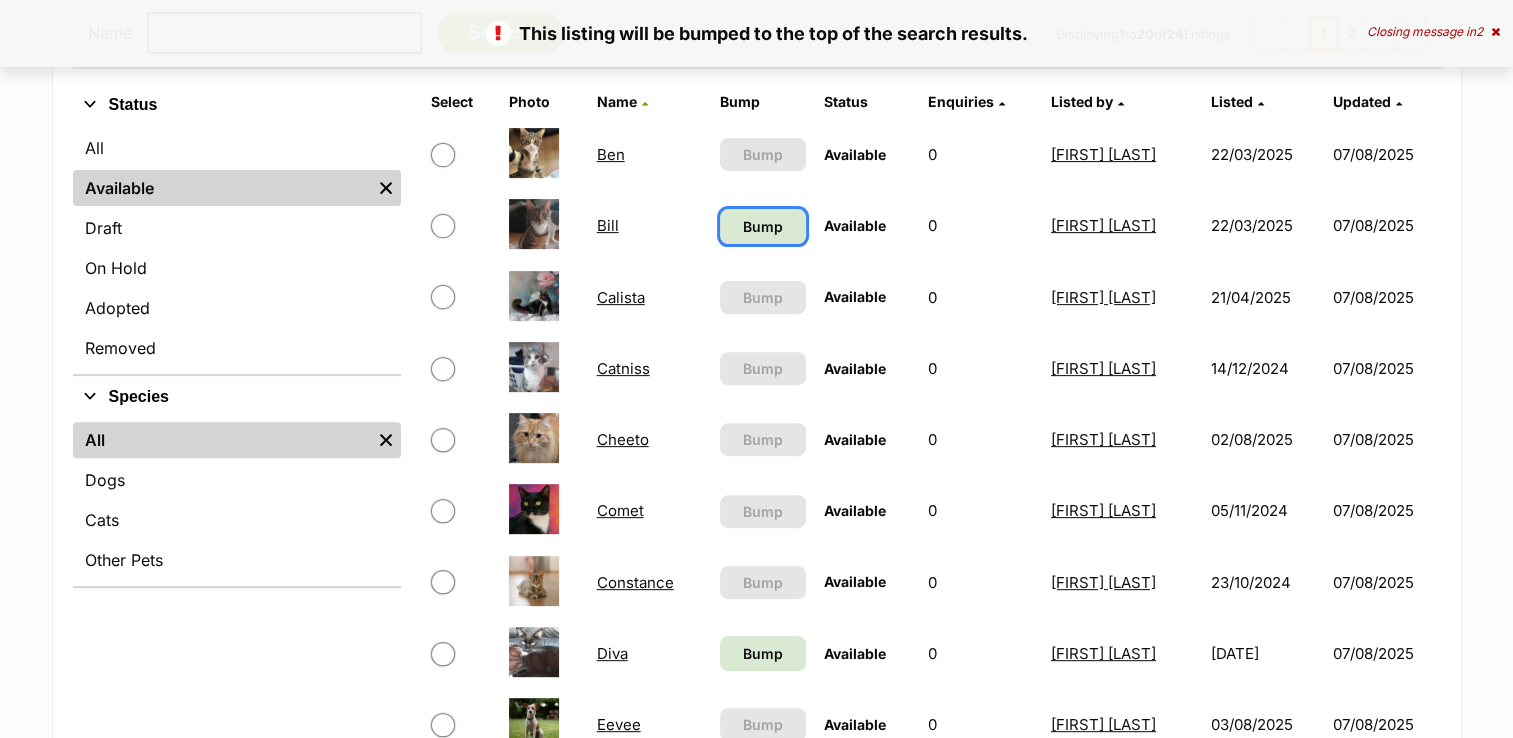 click on "Bump" at bounding box center [763, 226] 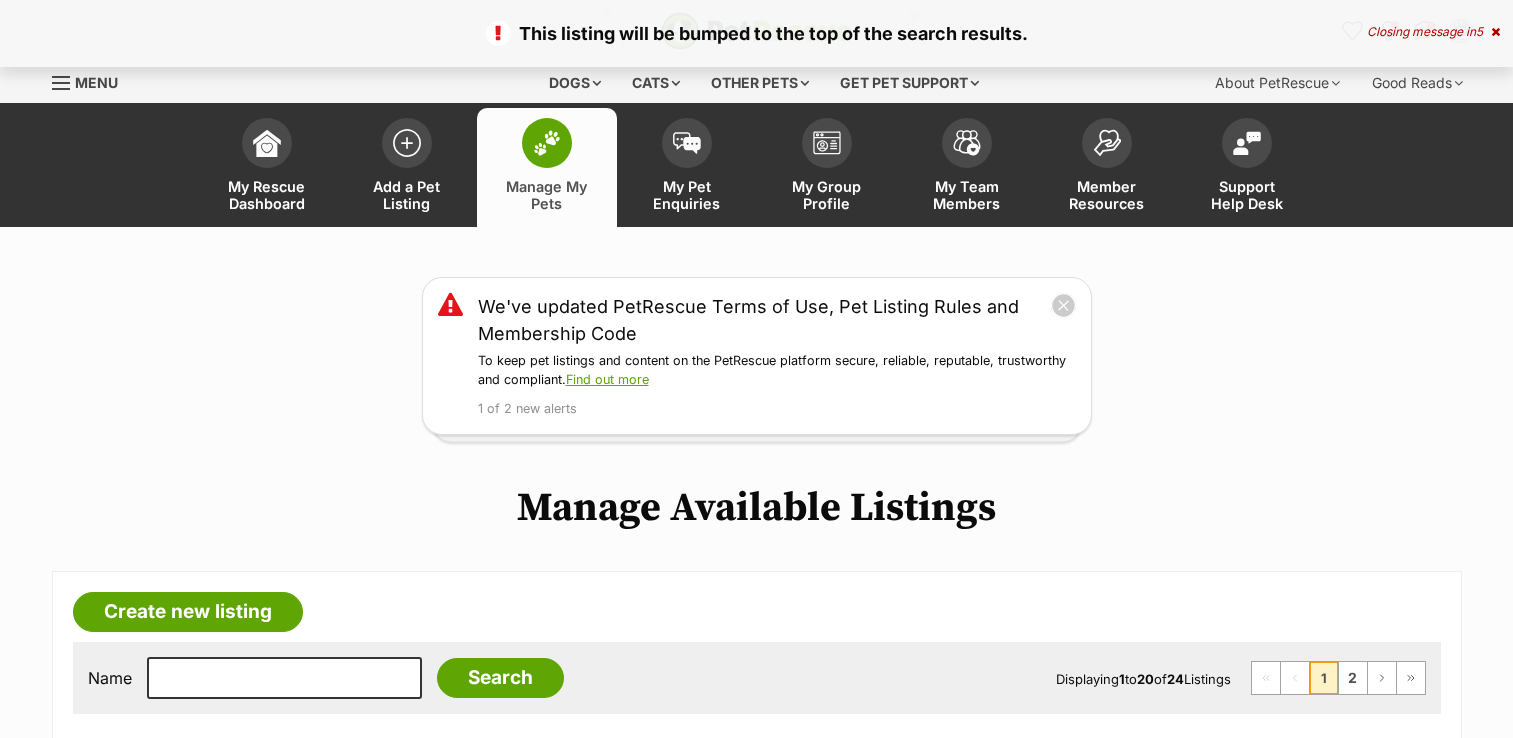 scroll, scrollTop: 0, scrollLeft: 0, axis: both 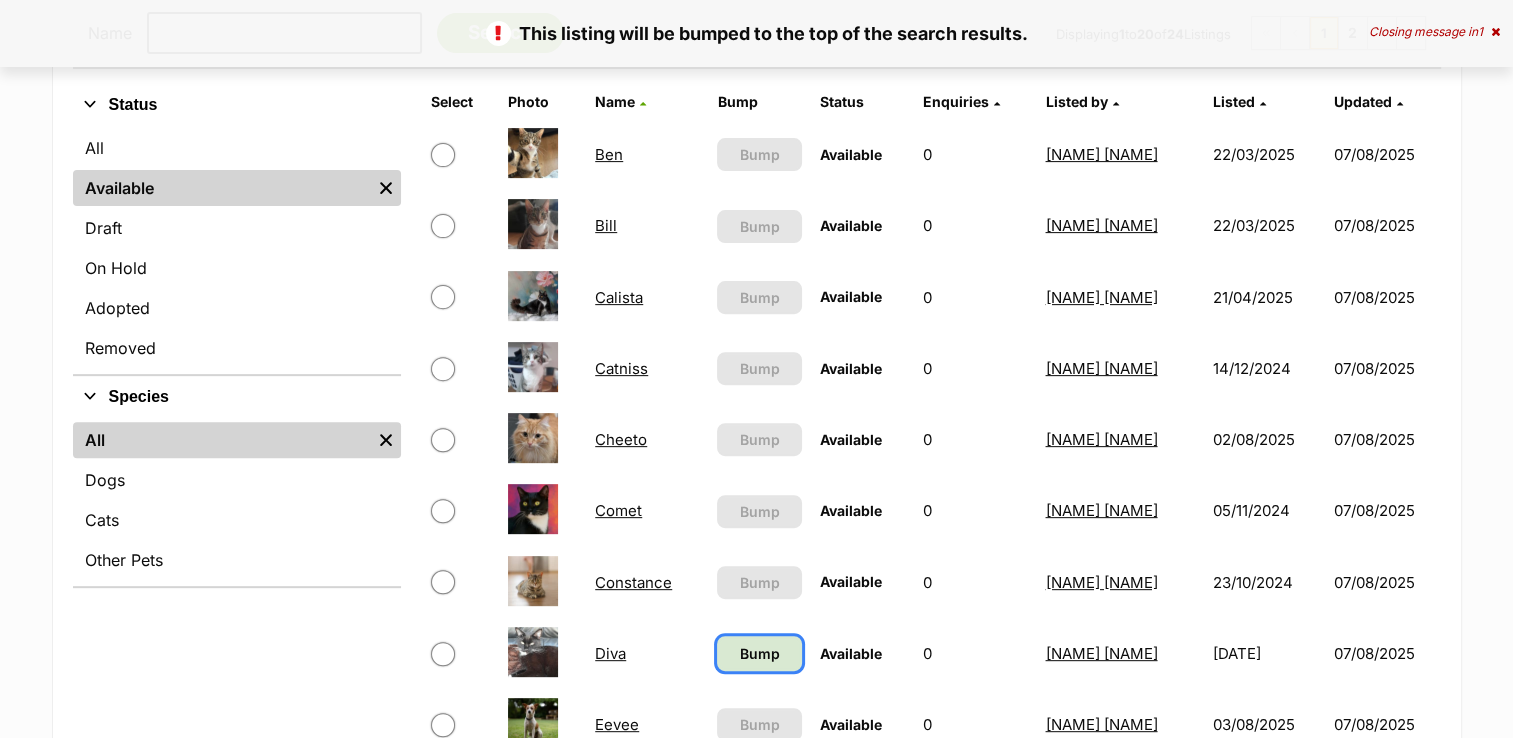 click on "Bump" at bounding box center [760, 653] 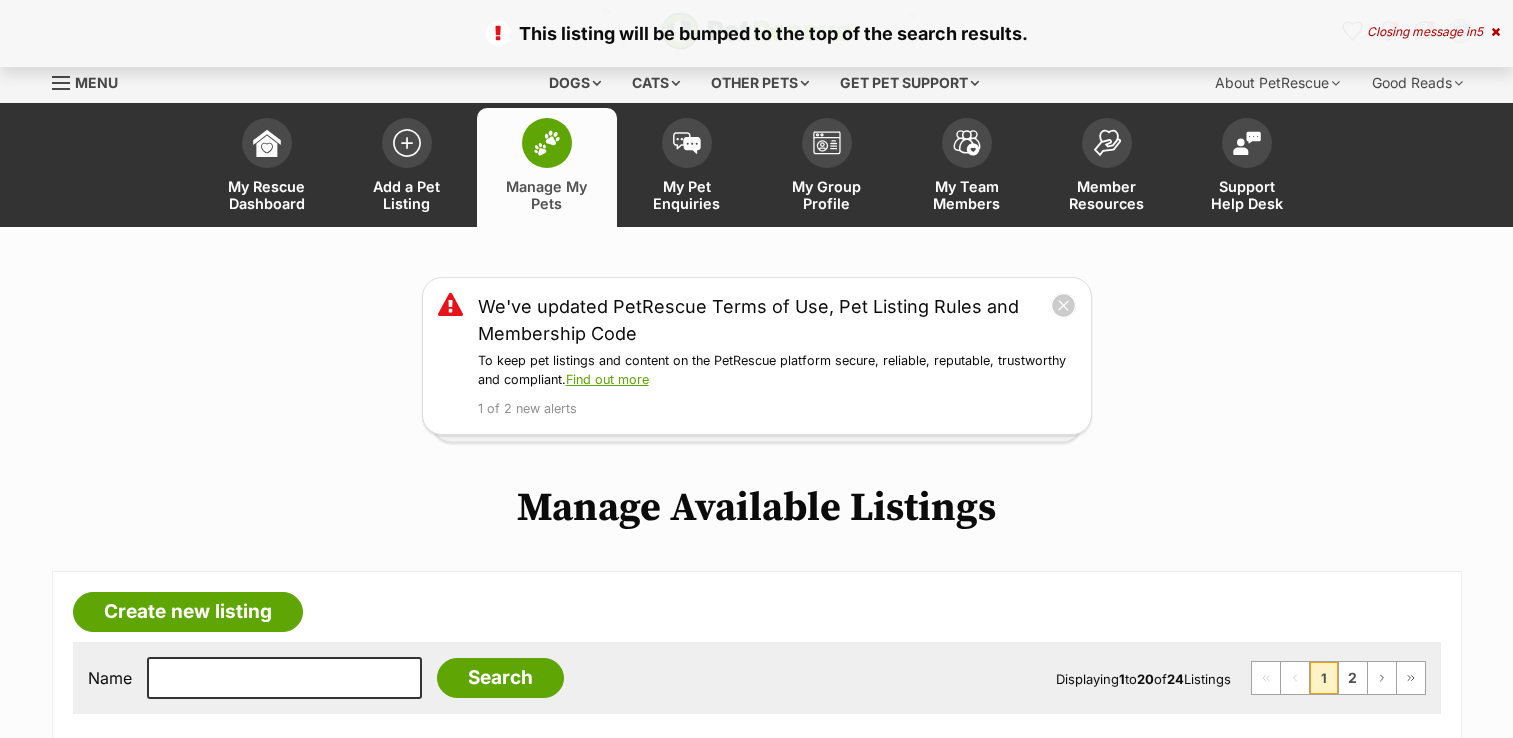 scroll, scrollTop: 0, scrollLeft: 0, axis: both 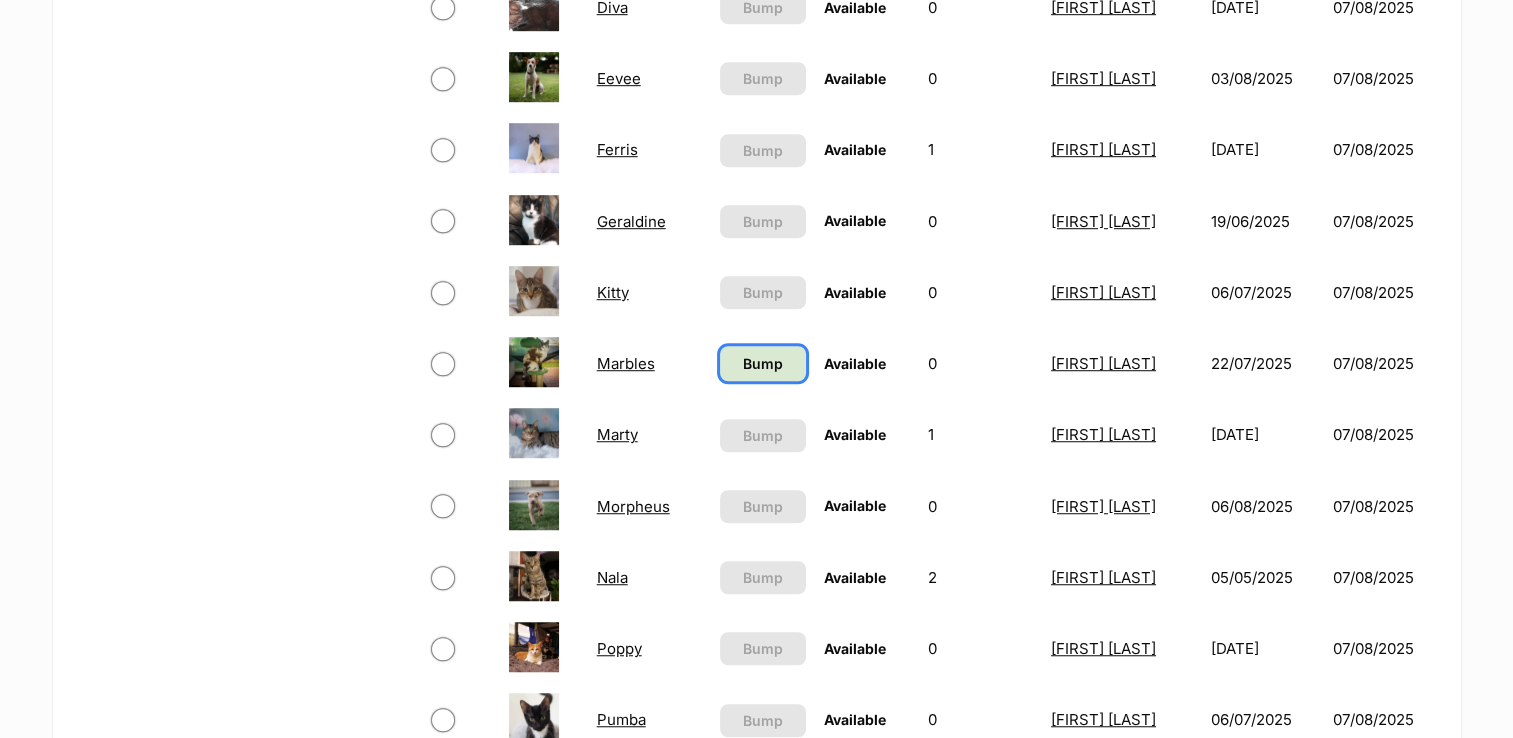 click on "Bump" at bounding box center (763, 363) 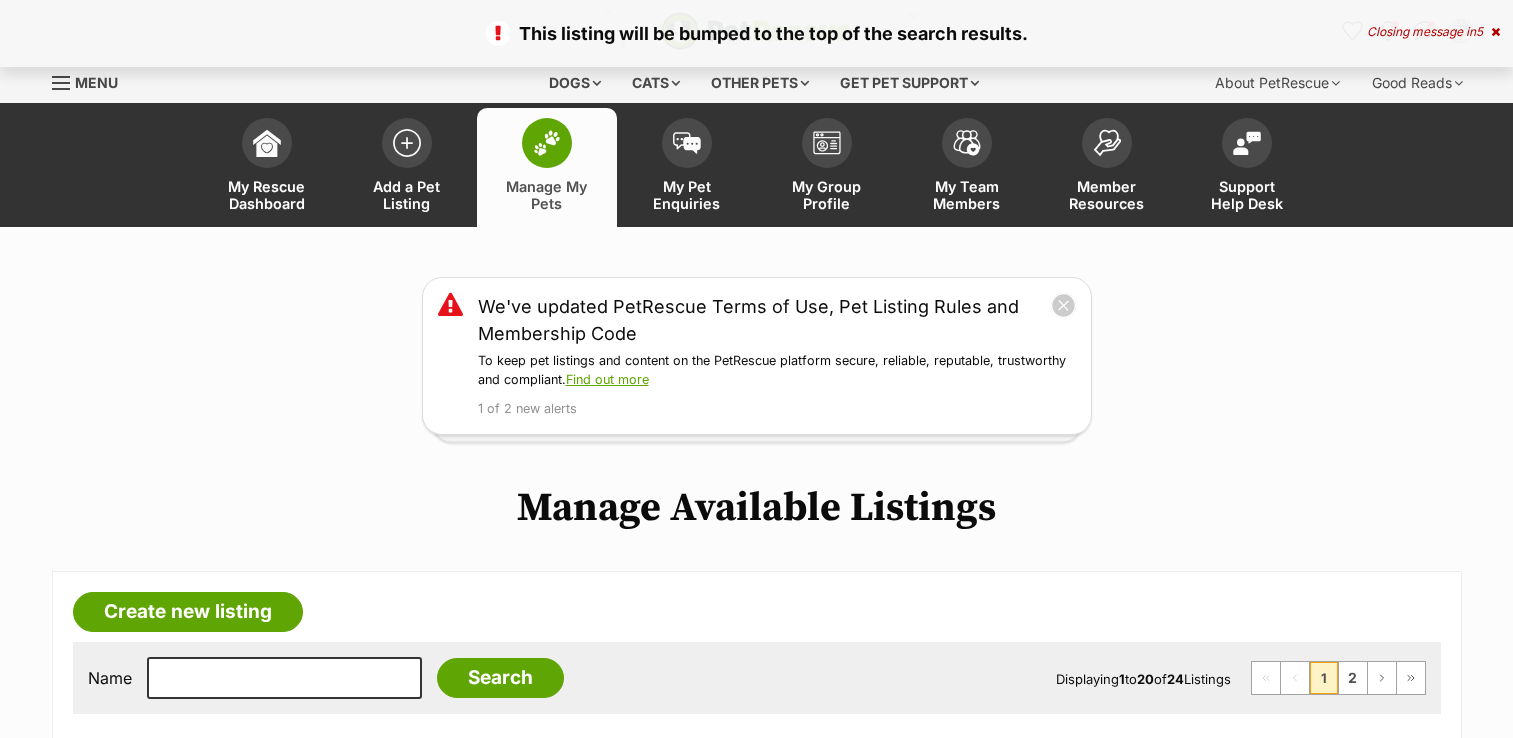 scroll, scrollTop: 0, scrollLeft: 0, axis: both 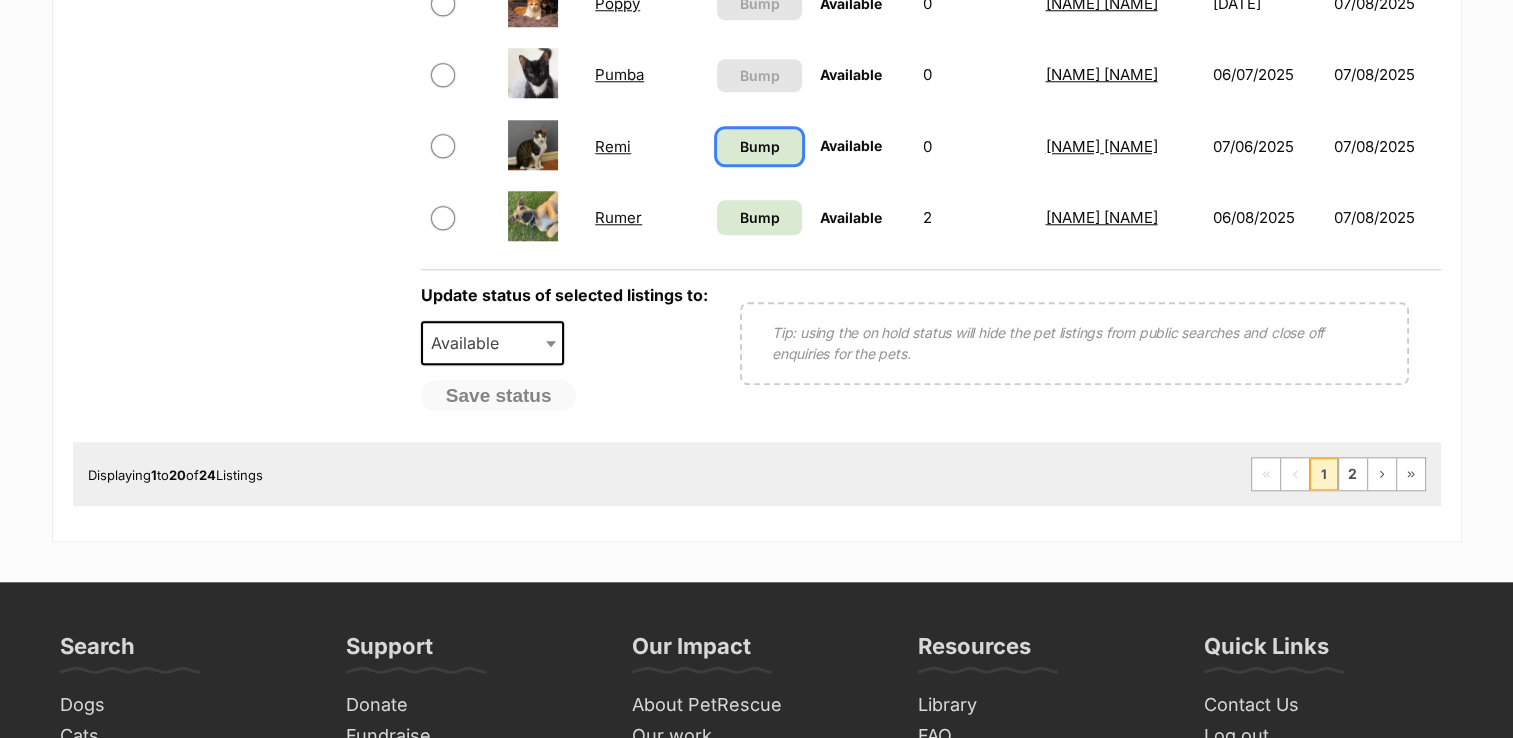 click on "Bump" at bounding box center (760, 146) 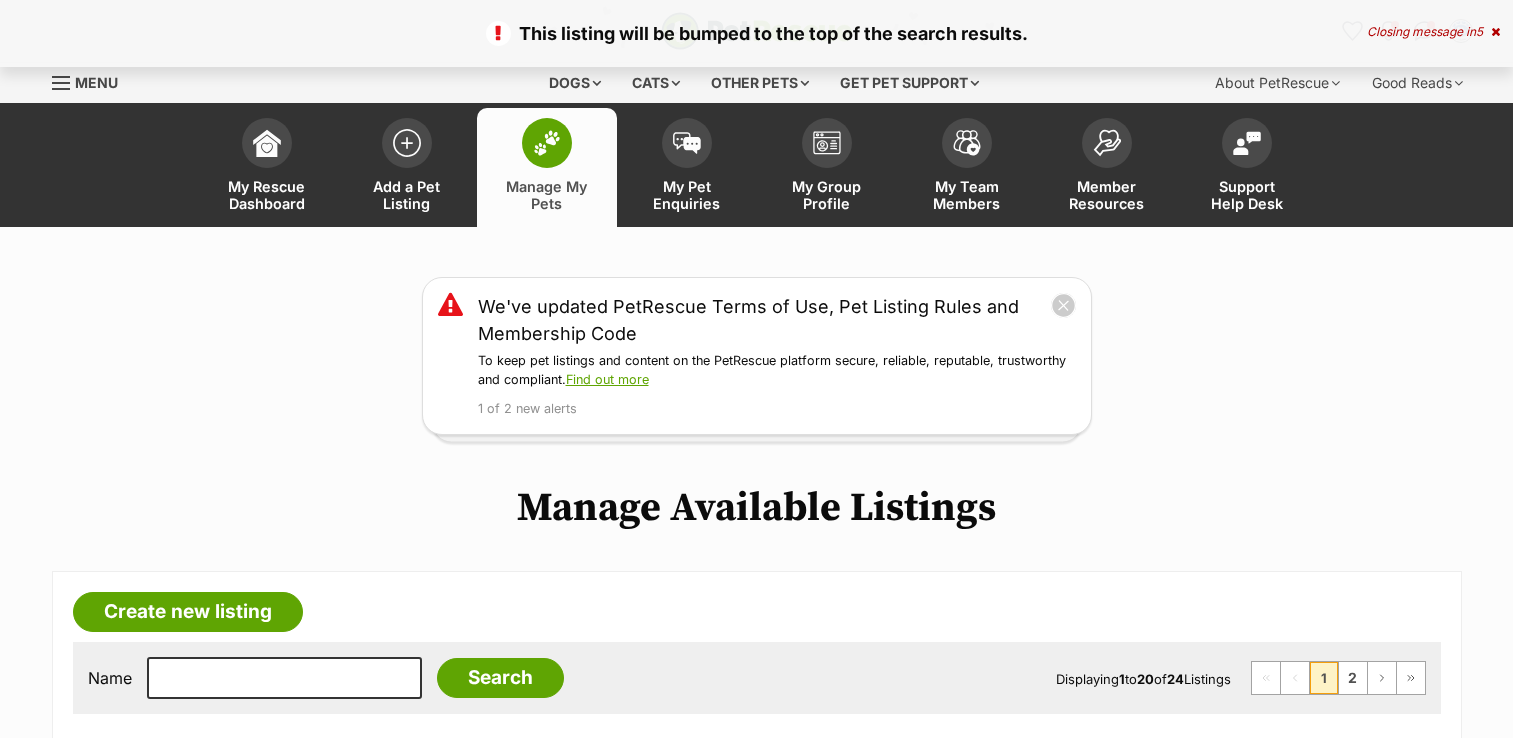 scroll, scrollTop: 0, scrollLeft: 0, axis: both 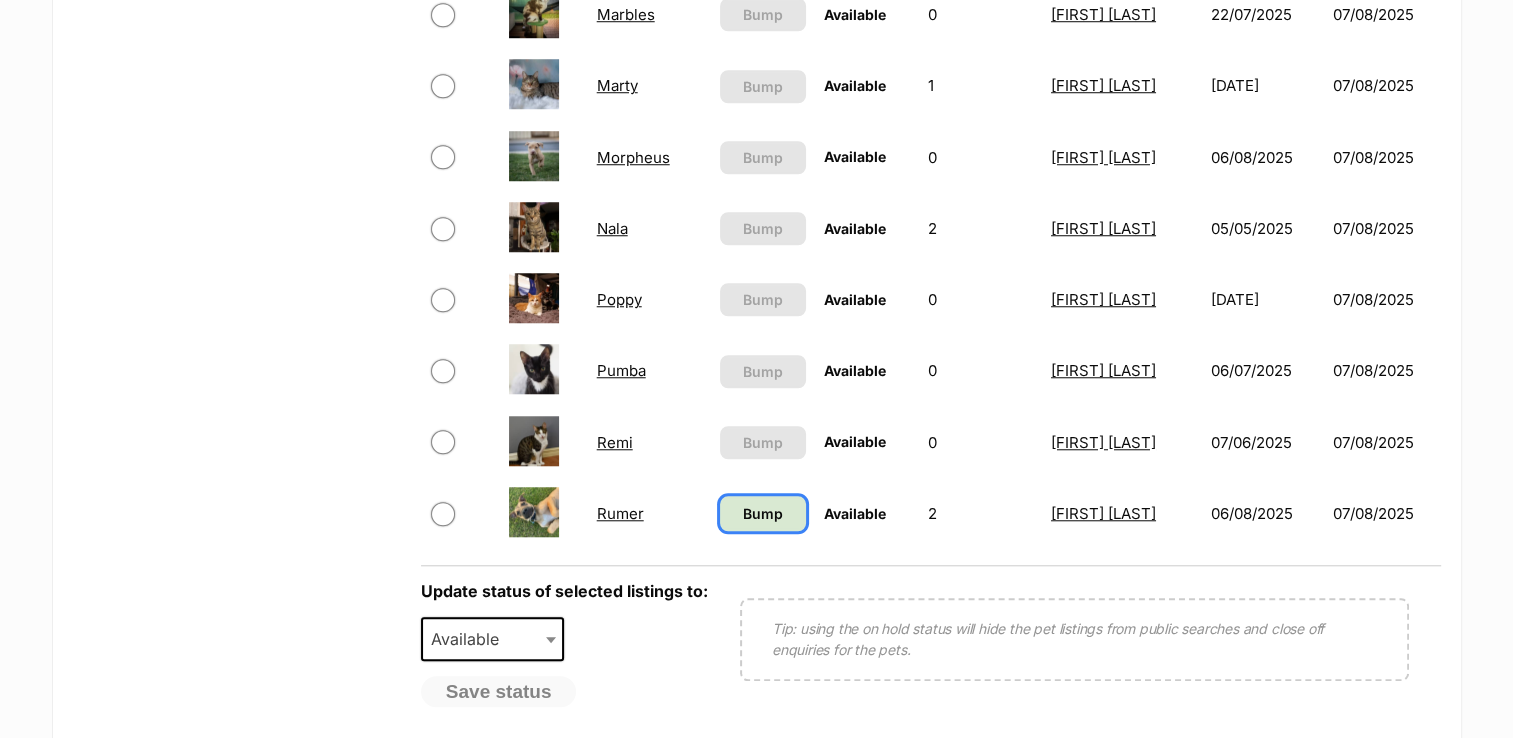 click on "Bump" at bounding box center [763, 513] 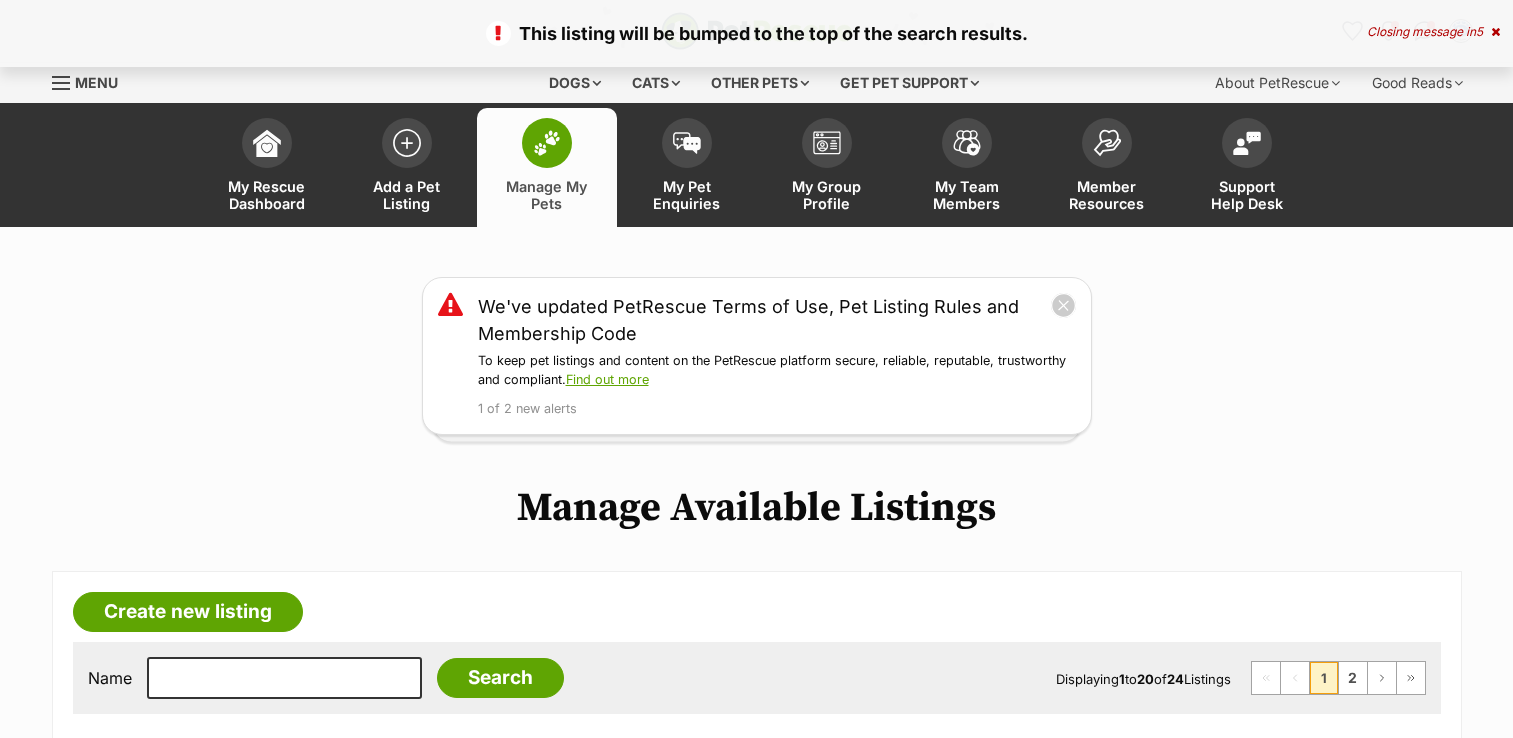 scroll, scrollTop: 0, scrollLeft: 0, axis: both 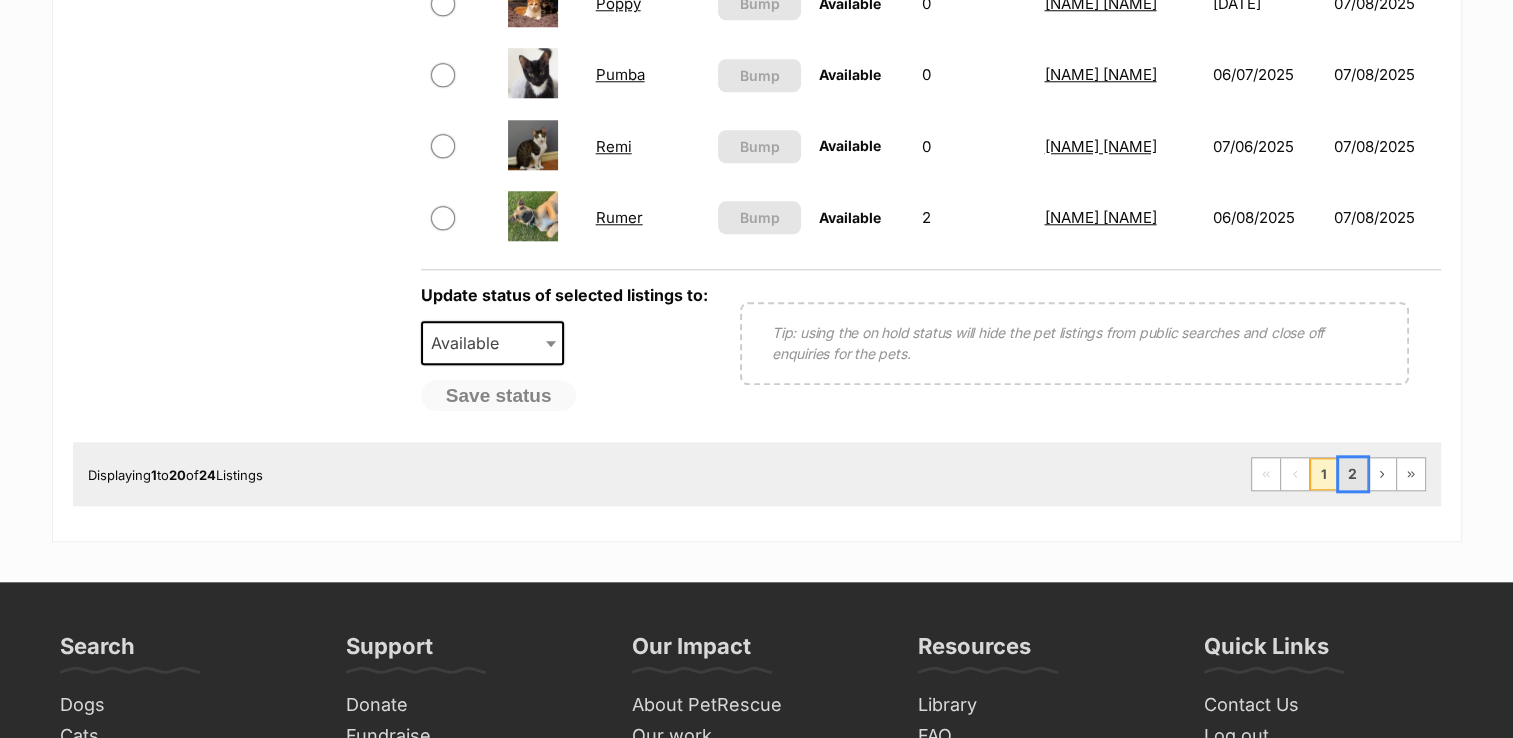 click on "2" at bounding box center (1353, 474) 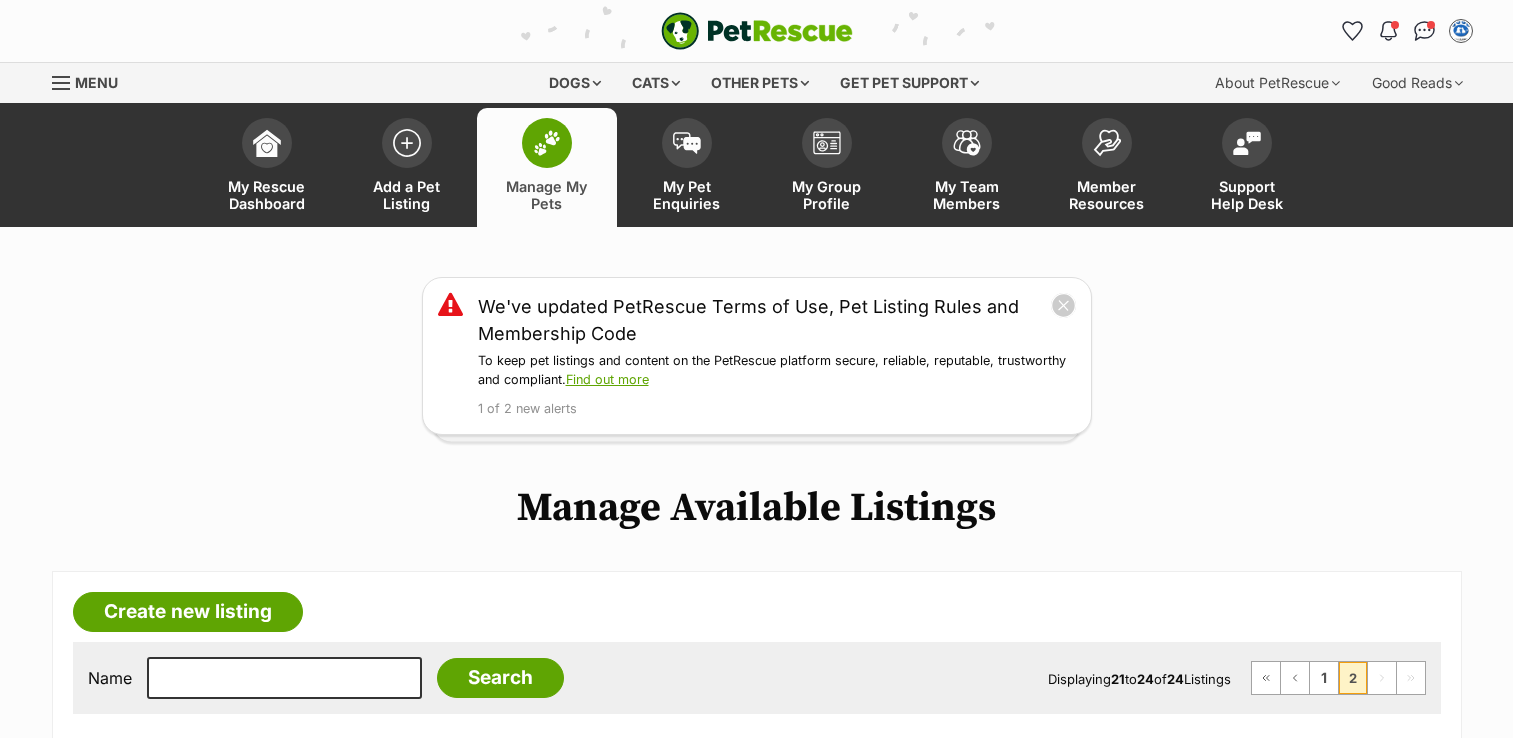 scroll, scrollTop: 0, scrollLeft: 0, axis: both 